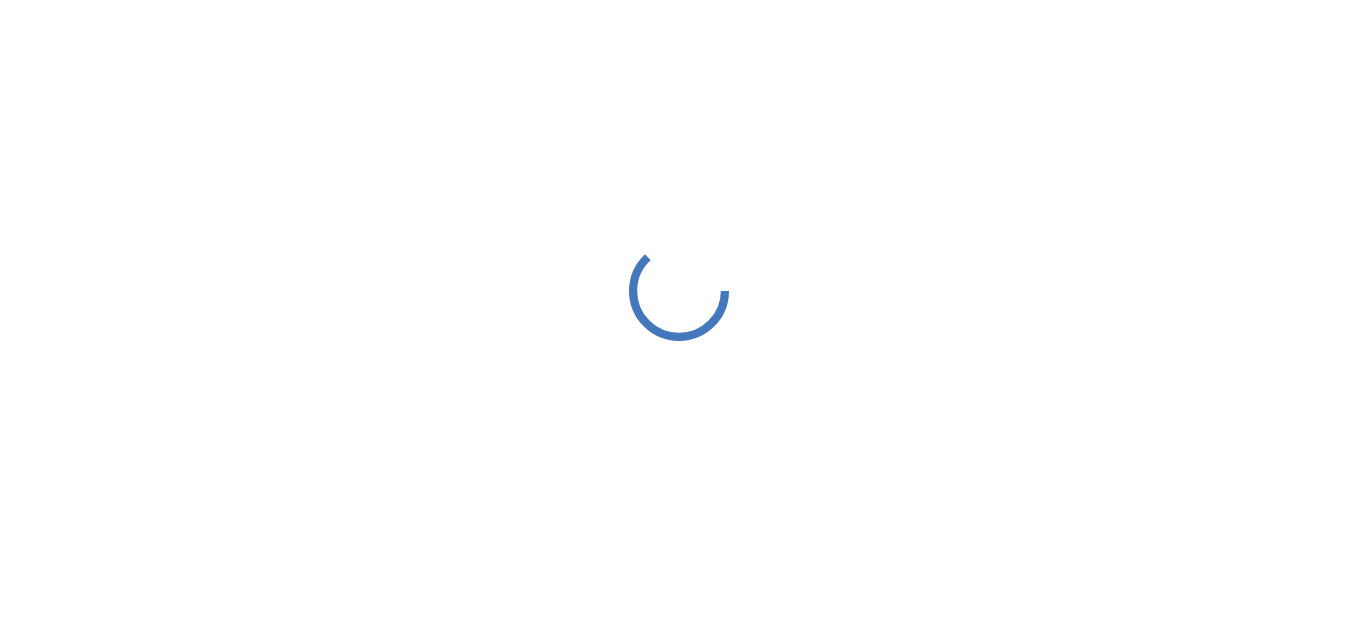 scroll, scrollTop: 0, scrollLeft: 0, axis: both 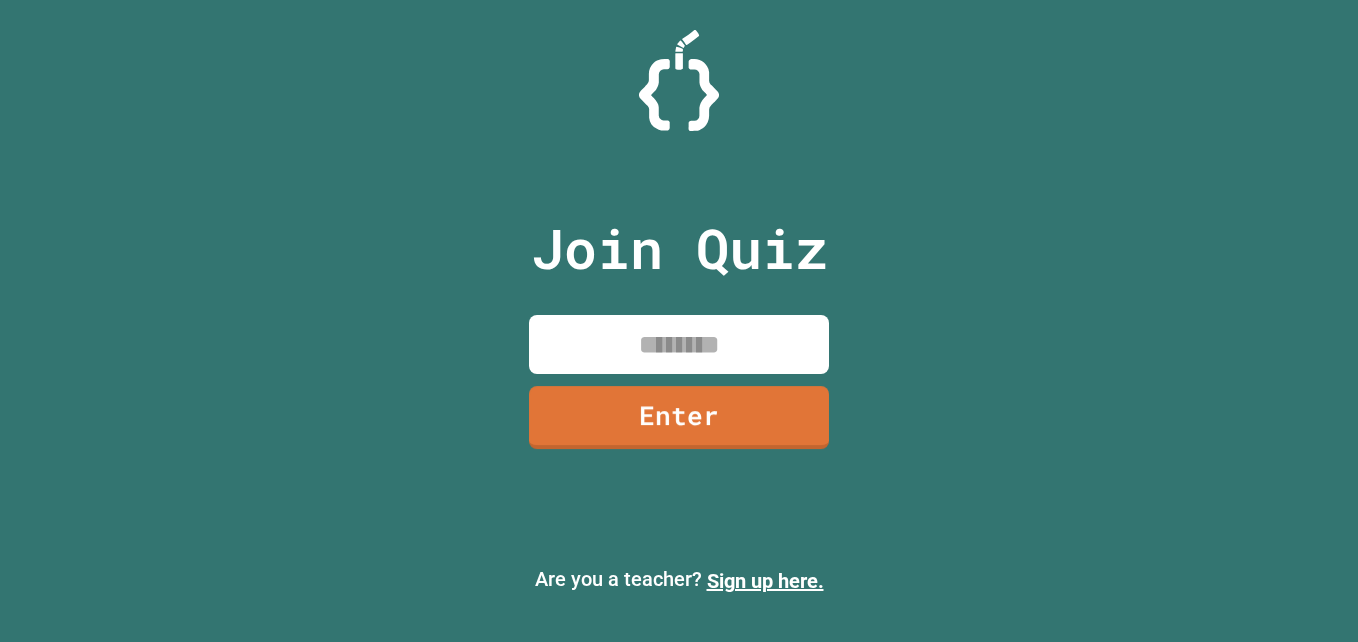 click at bounding box center [679, 344] 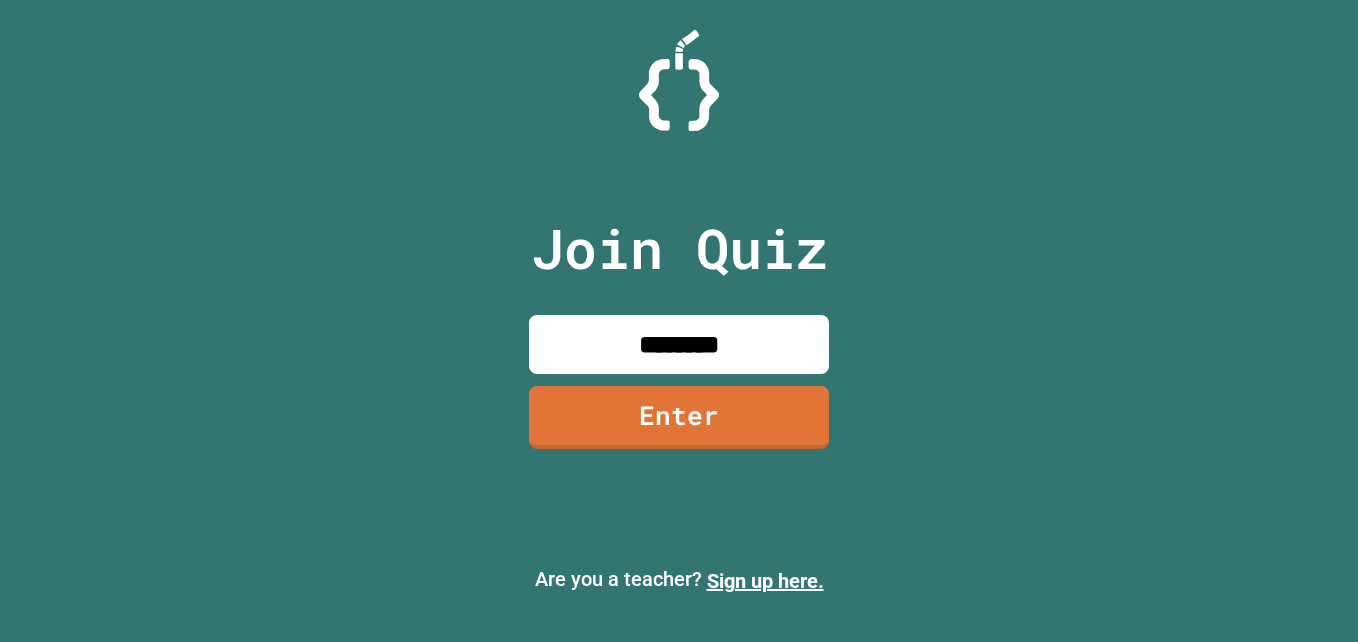 type on "********" 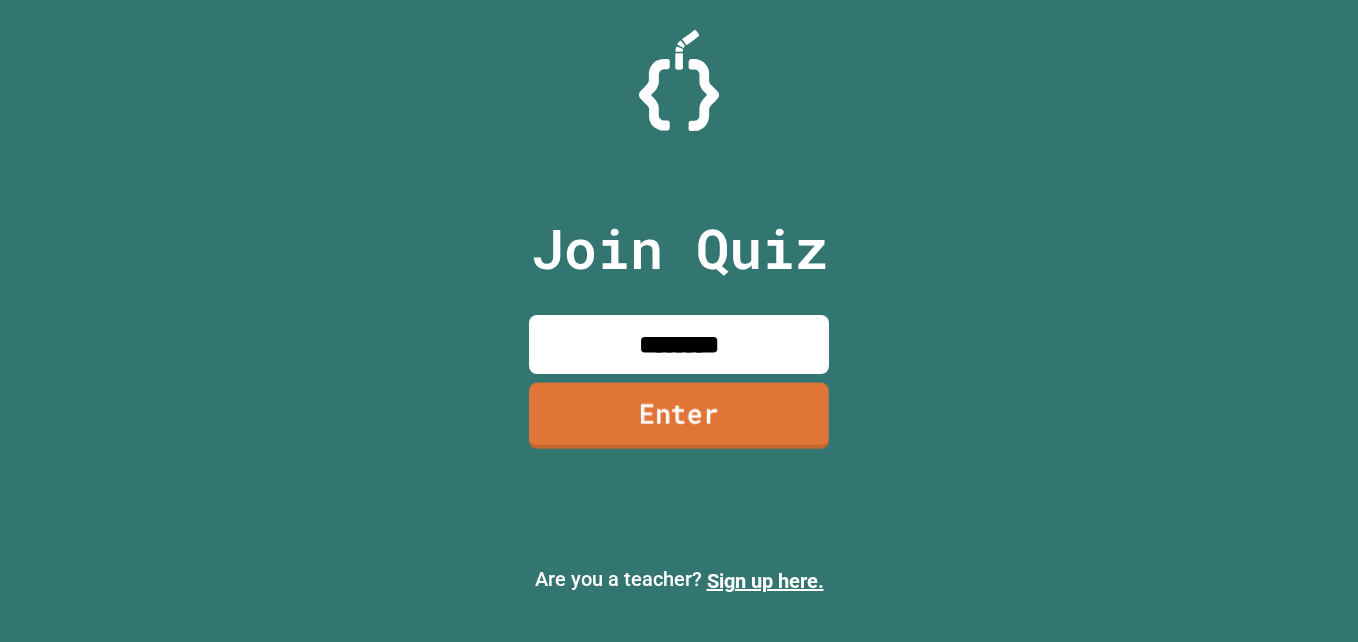 click on "Enter" at bounding box center (679, 416) 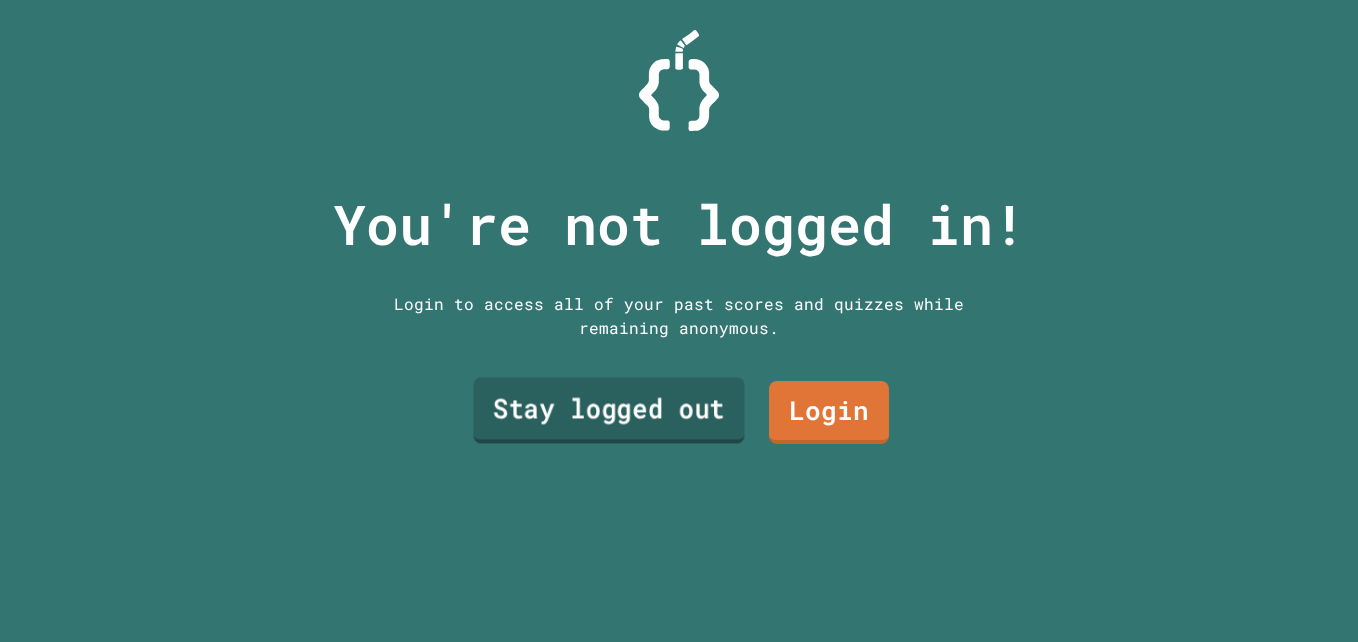 click on "Stay logged out" at bounding box center (608, 410) 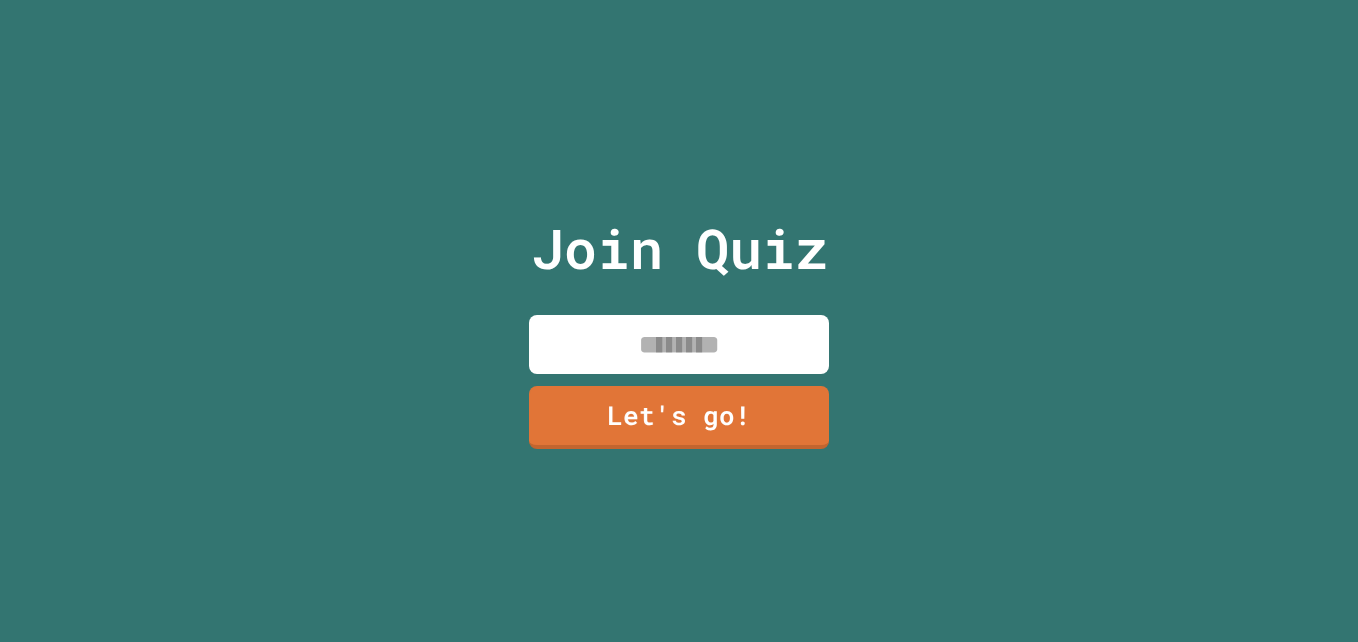 click at bounding box center (679, 344) 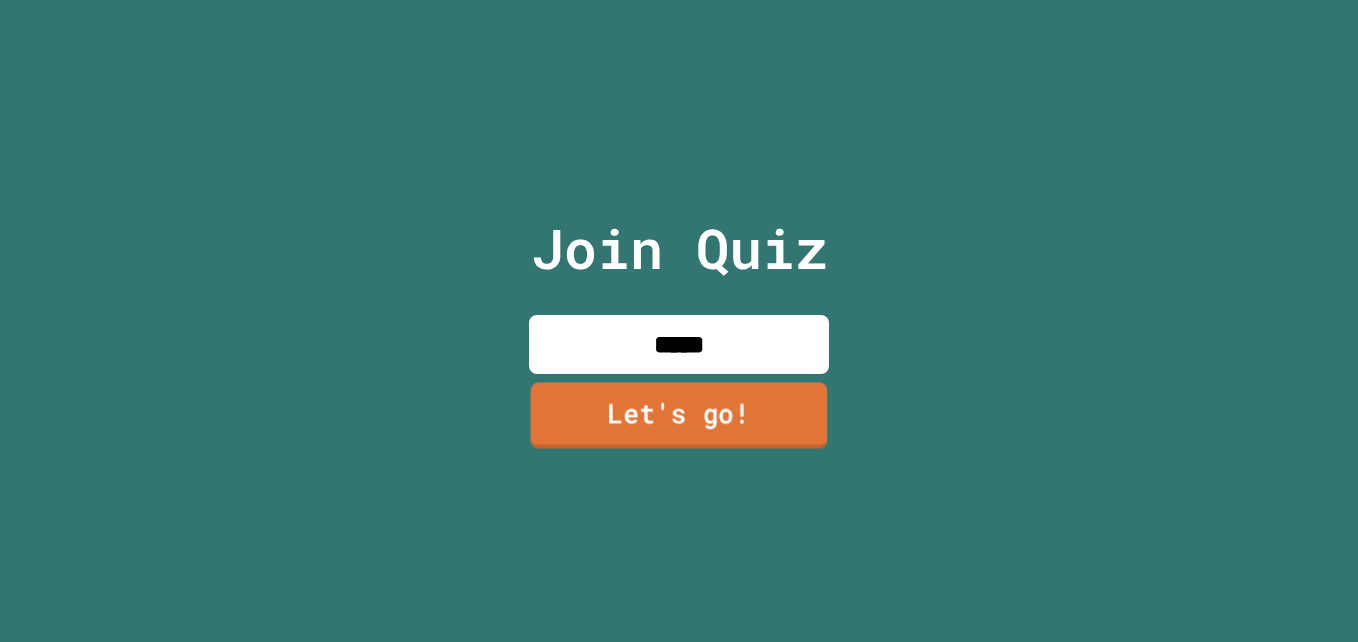 type on "*****" 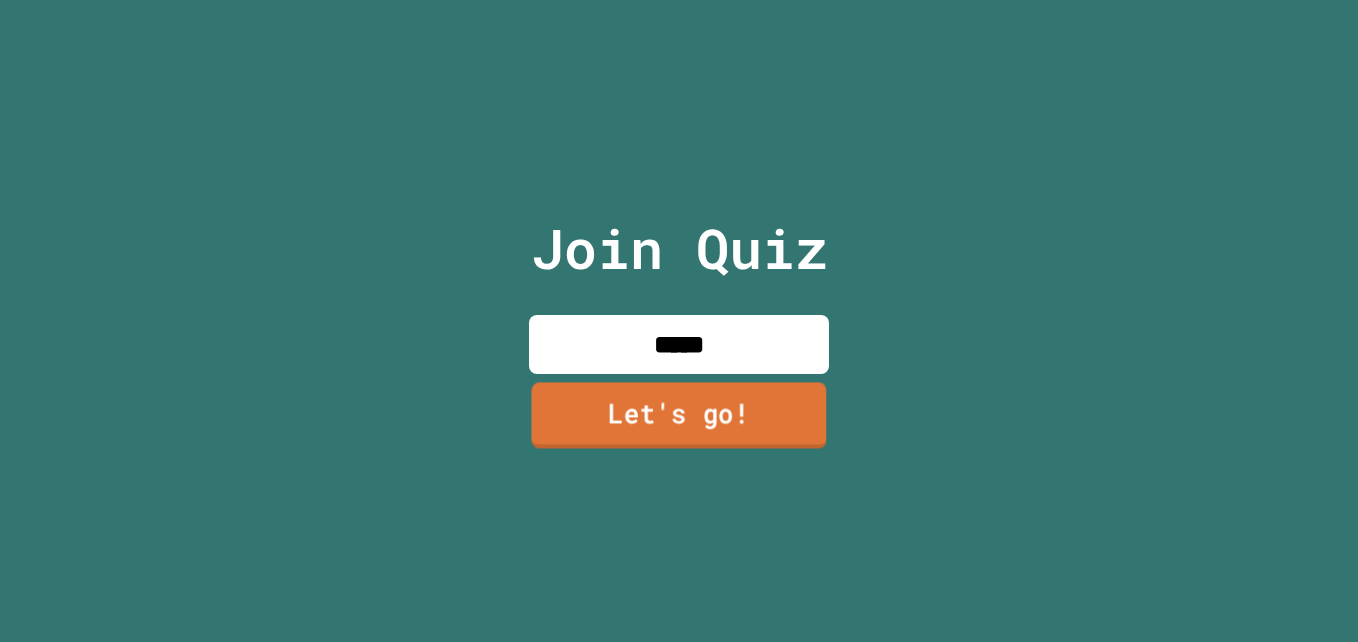 click on "Let's go!" at bounding box center (678, 416) 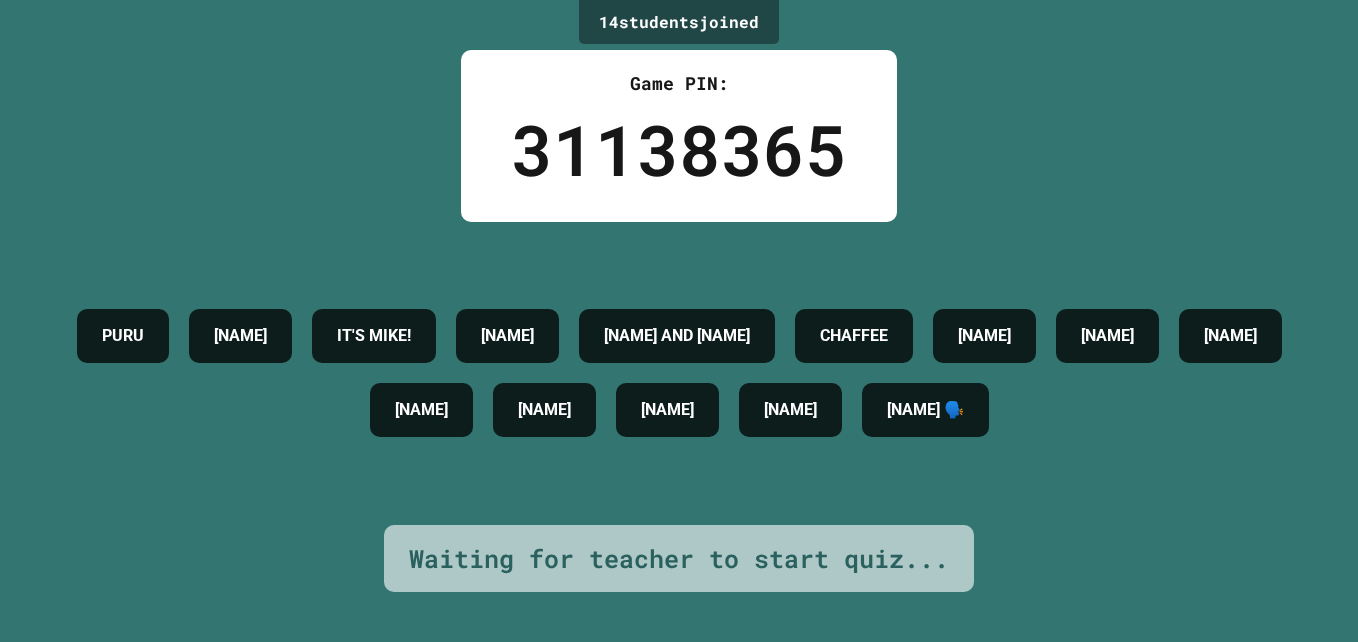 click on "[NUMBER] student s joined Game PIN: [NUMBER] [NAME] IT'S MIKE! [NAME] [NAME] AND [NAME] CHFFEE [NAME] [NAME] [NAME] [NAME] [NAME] [NAME] 🗣️ Waiting for teacher to start quiz..." at bounding box center [679, 321] 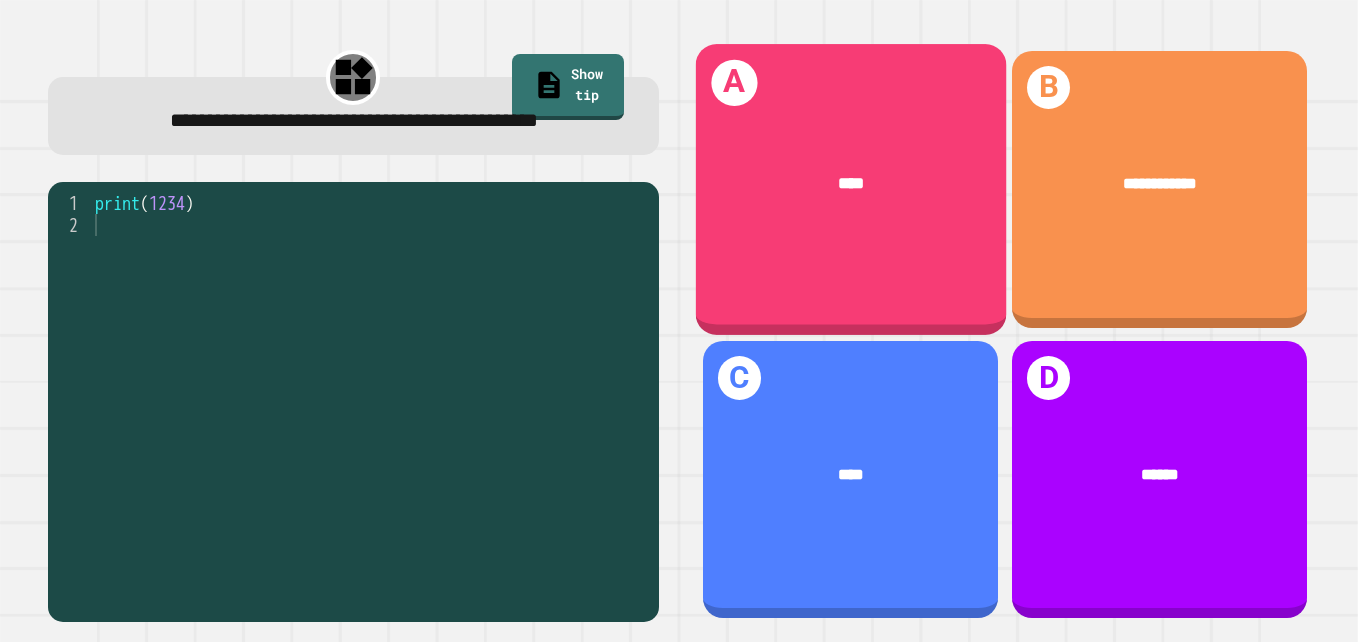 click on "****" at bounding box center [850, 183] 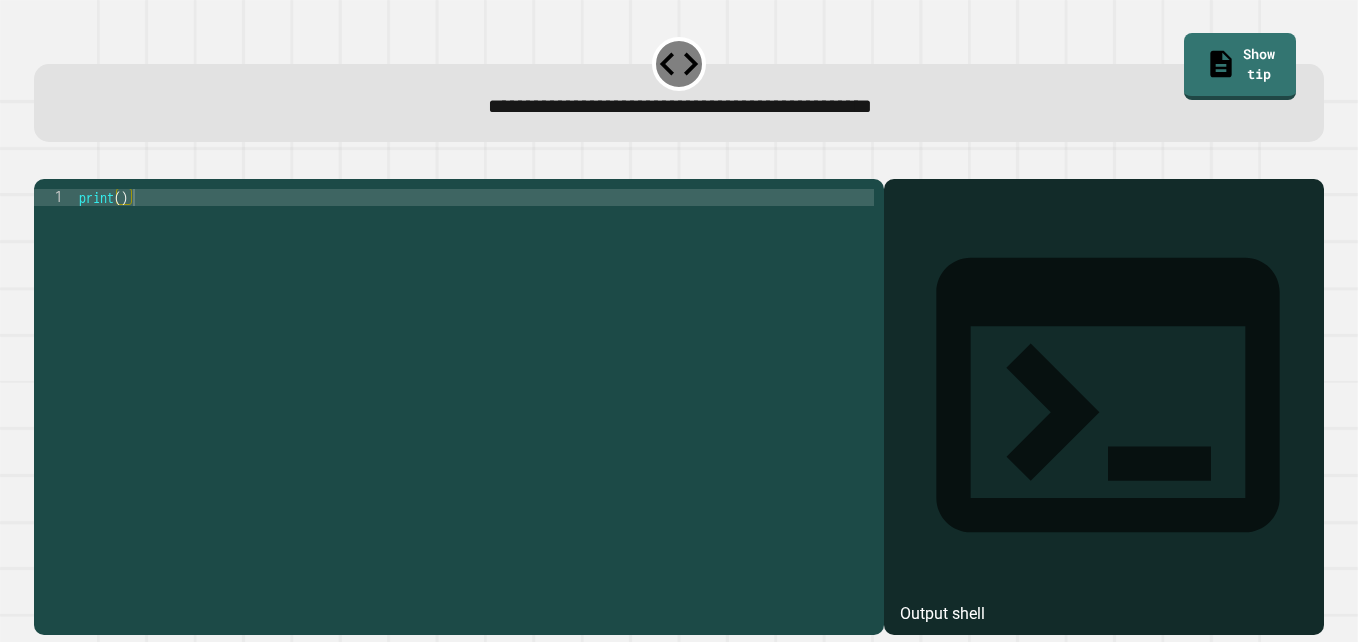 click on "print ( )" at bounding box center (474, 384) 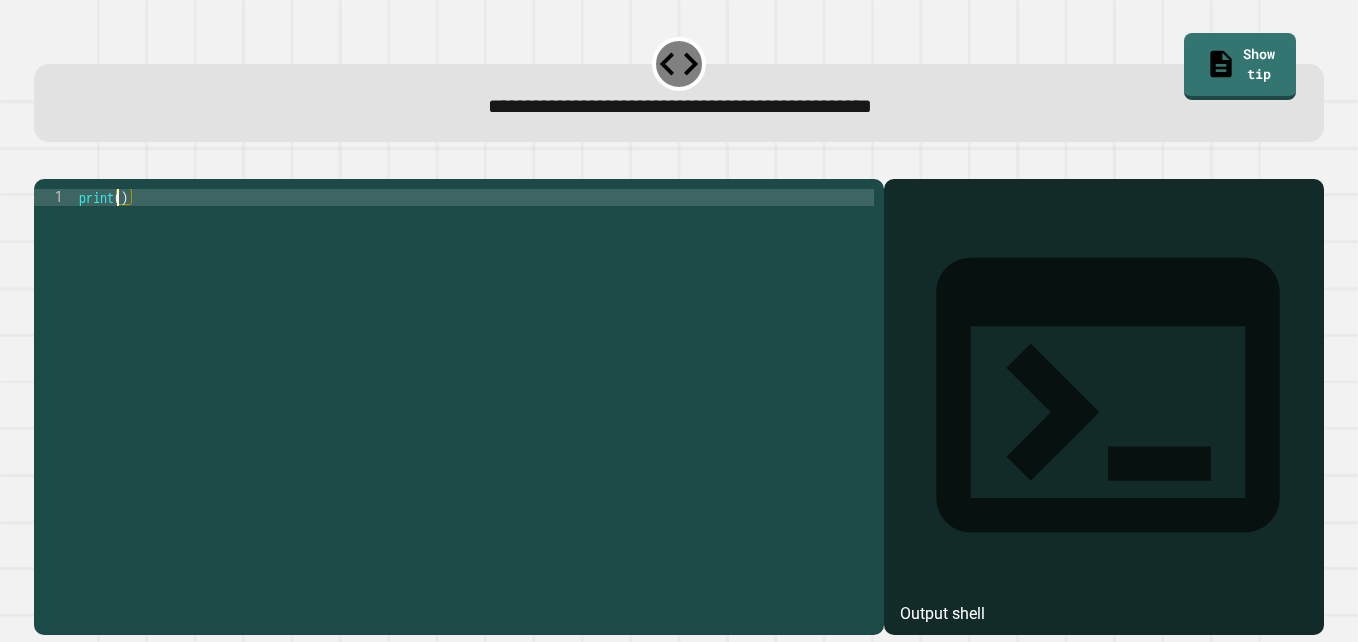 click on "print ( )" at bounding box center [474, 384] 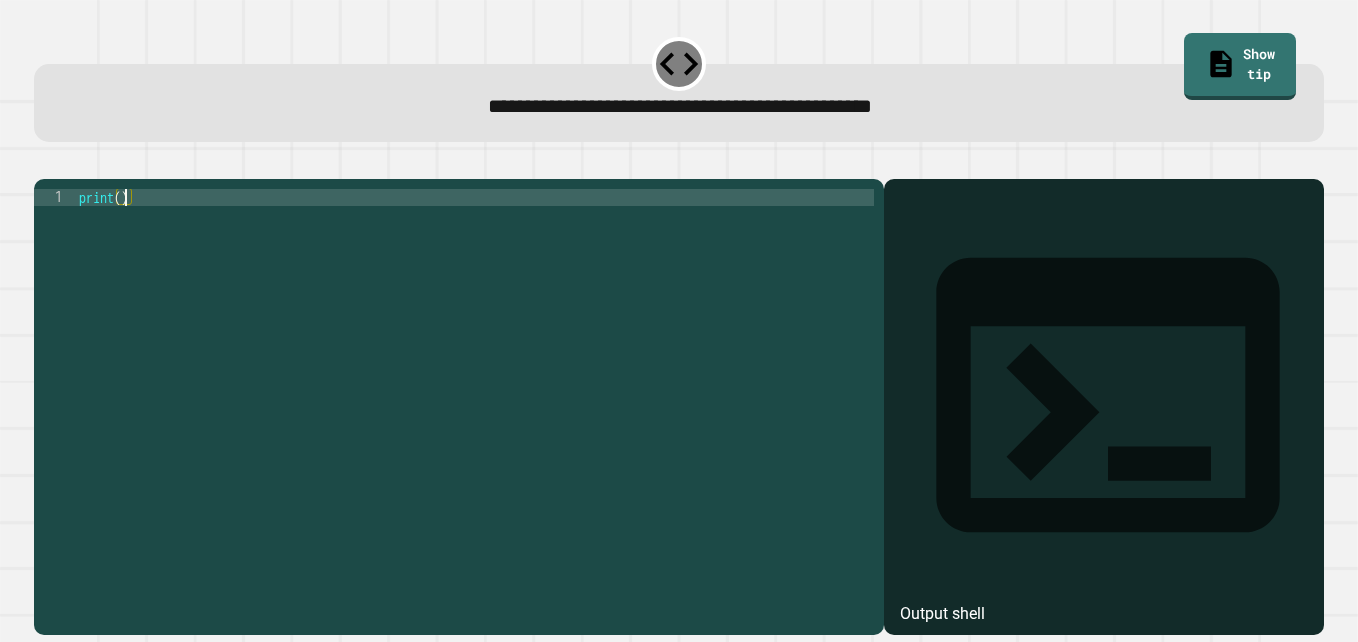 click on "print ( )" at bounding box center (474, 384) 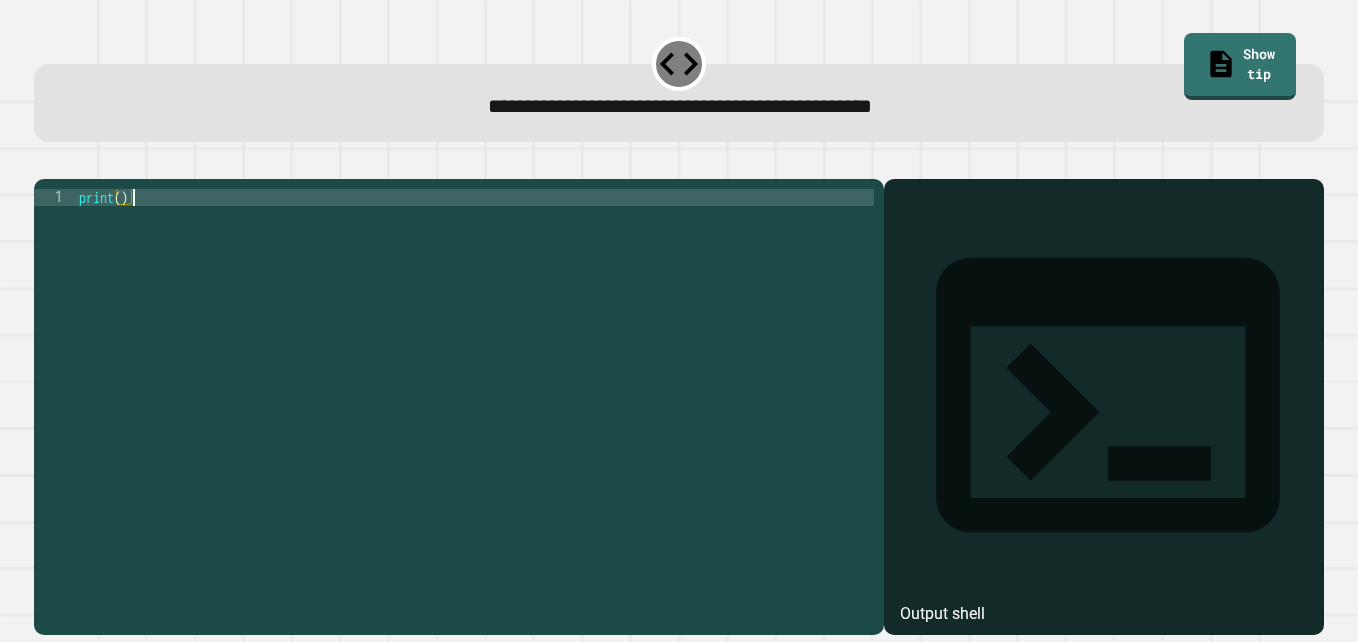 click on "print ( )" at bounding box center [474, 384] 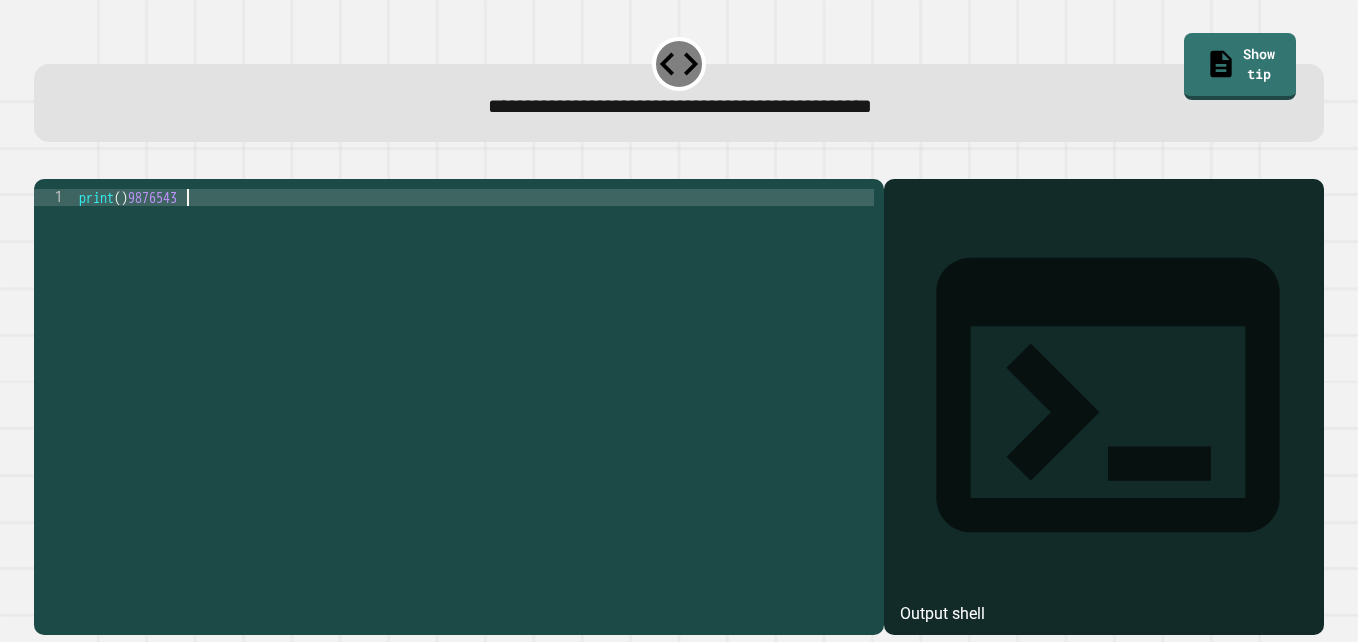 scroll, scrollTop: 0, scrollLeft: 7, axis: horizontal 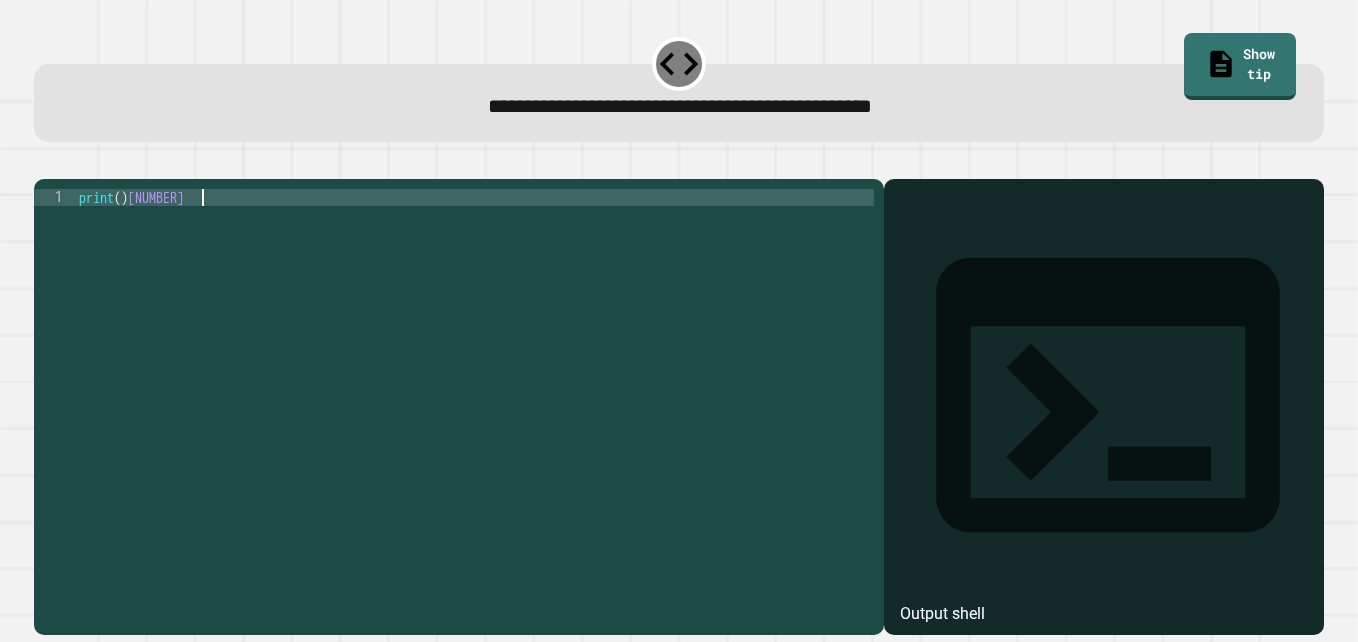 type on "**********" 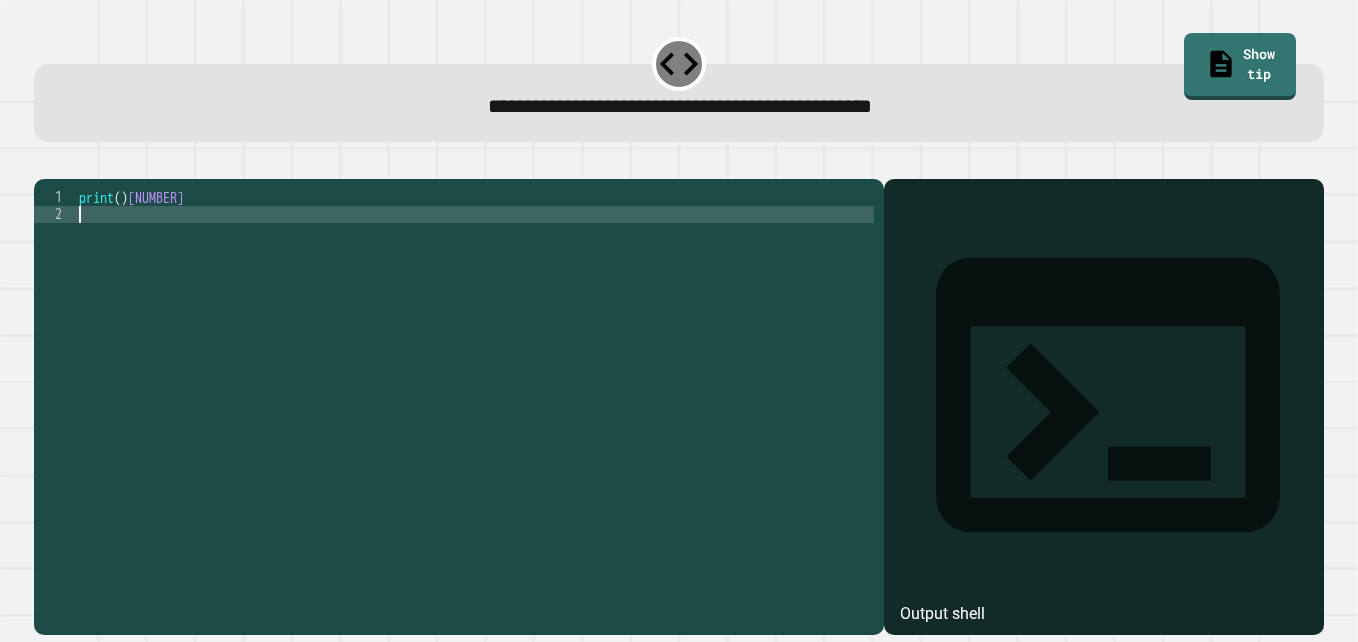 scroll, scrollTop: 0, scrollLeft: 0, axis: both 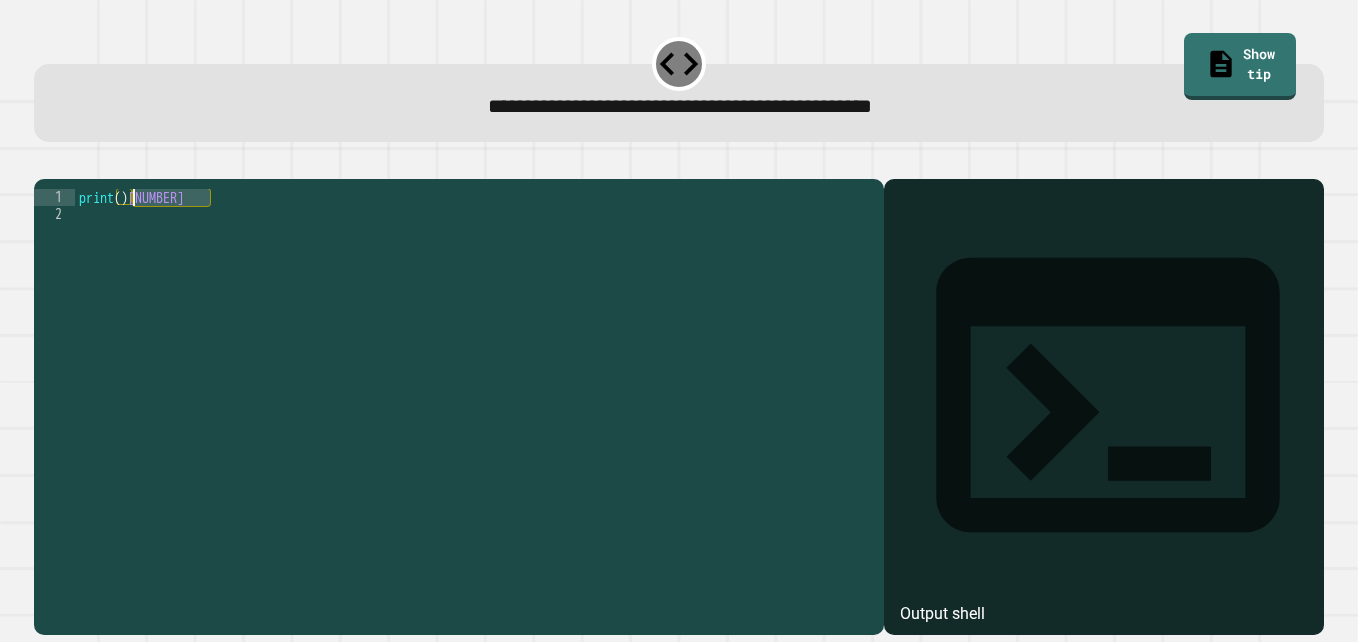 drag, startPoint x: 216, startPoint y: 221, endPoint x: 142, endPoint y: 230, distance: 74.54529 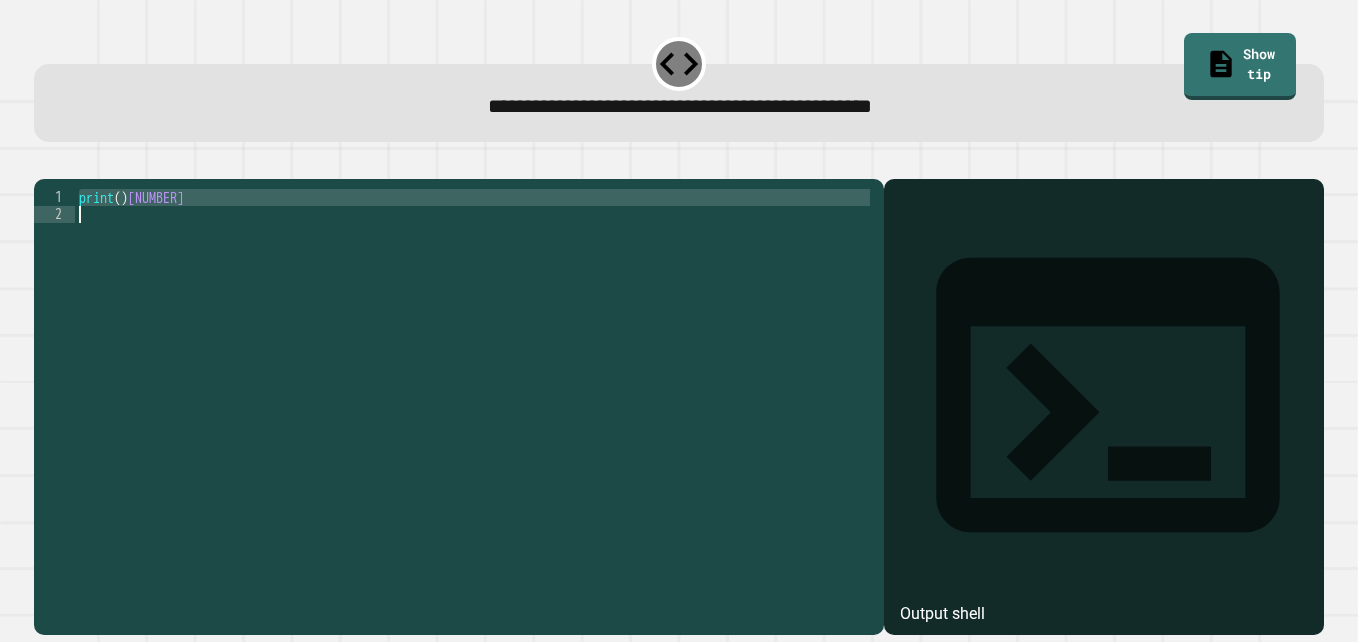 click on "print ( ) [NUMBER]" at bounding box center [474, 367] 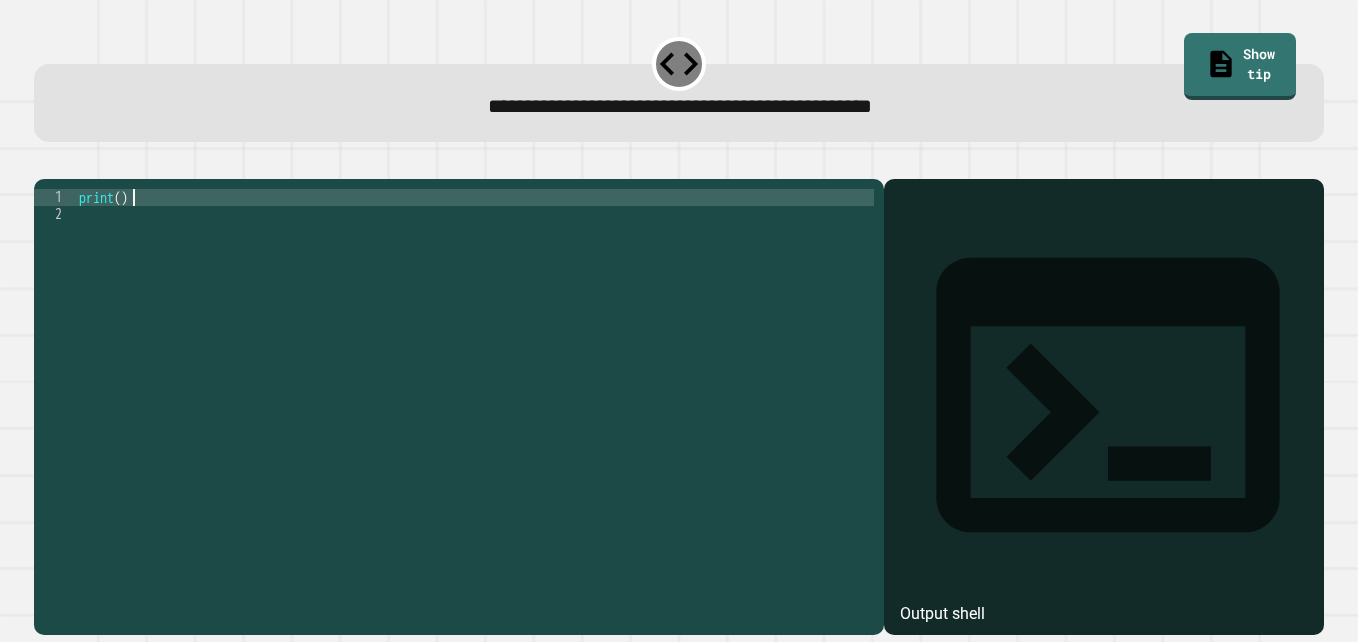 type on "*******" 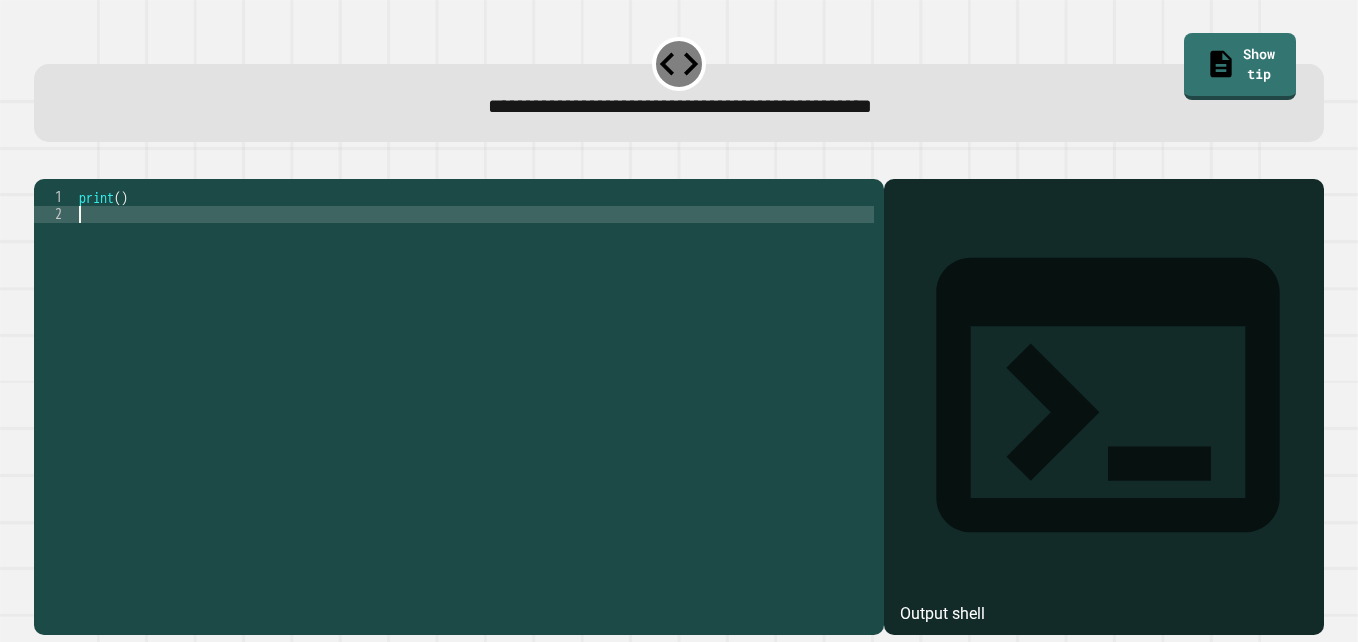 type on "*******" 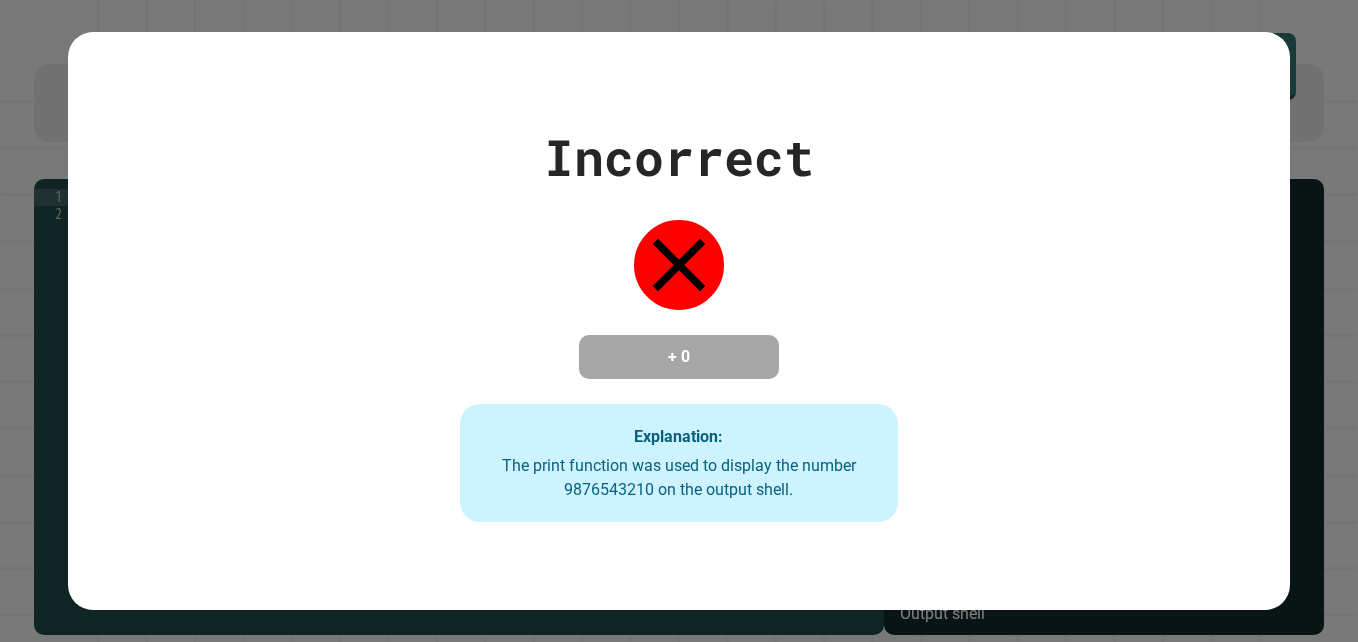 type on "**********" 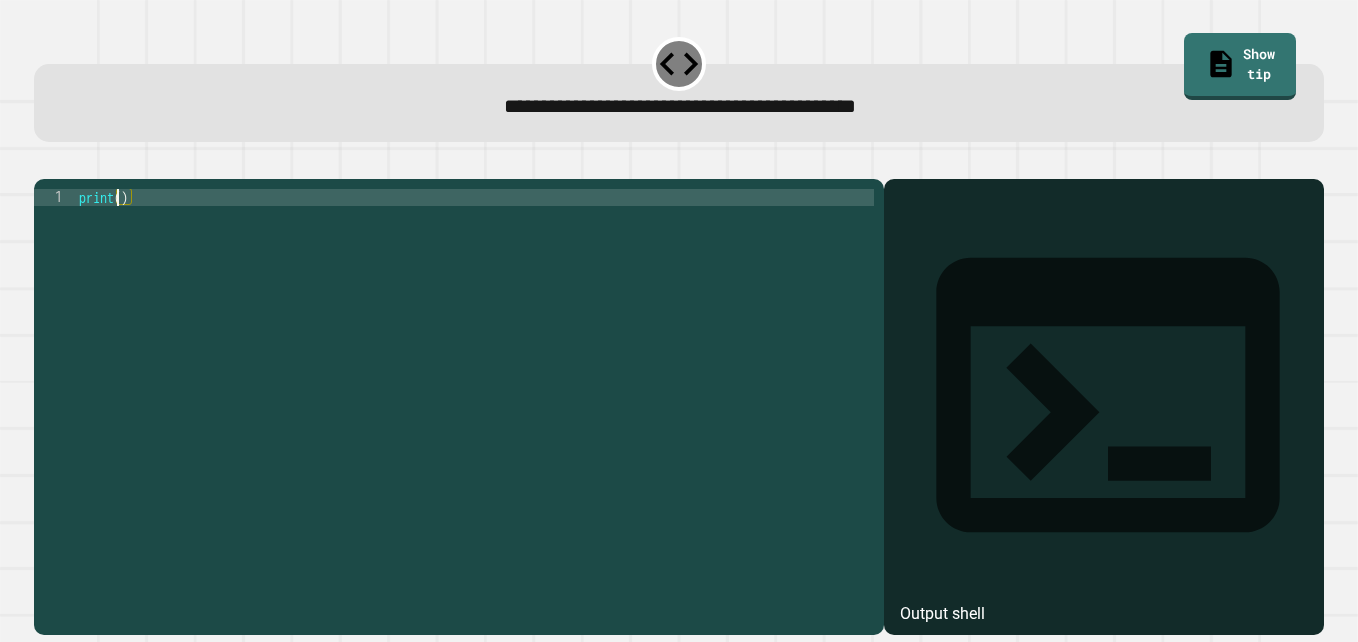 click on "print ( )" at bounding box center [474, 384] 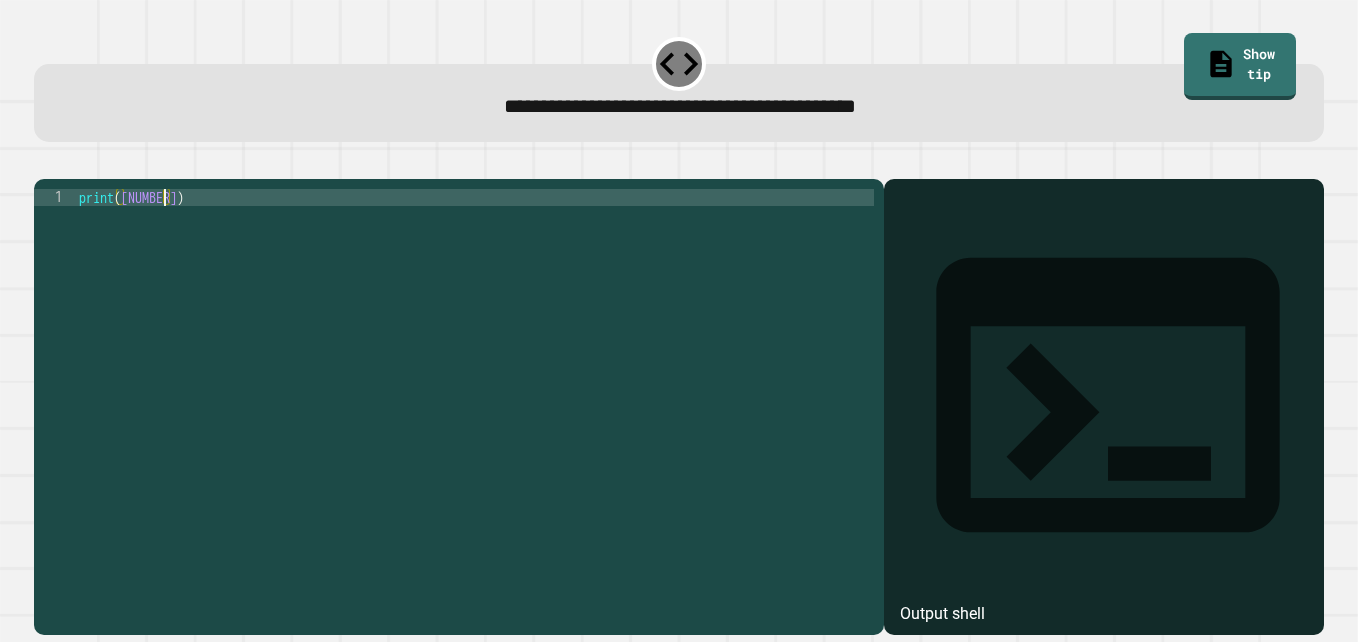 scroll, scrollTop: 0, scrollLeft: 6, axis: horizontal 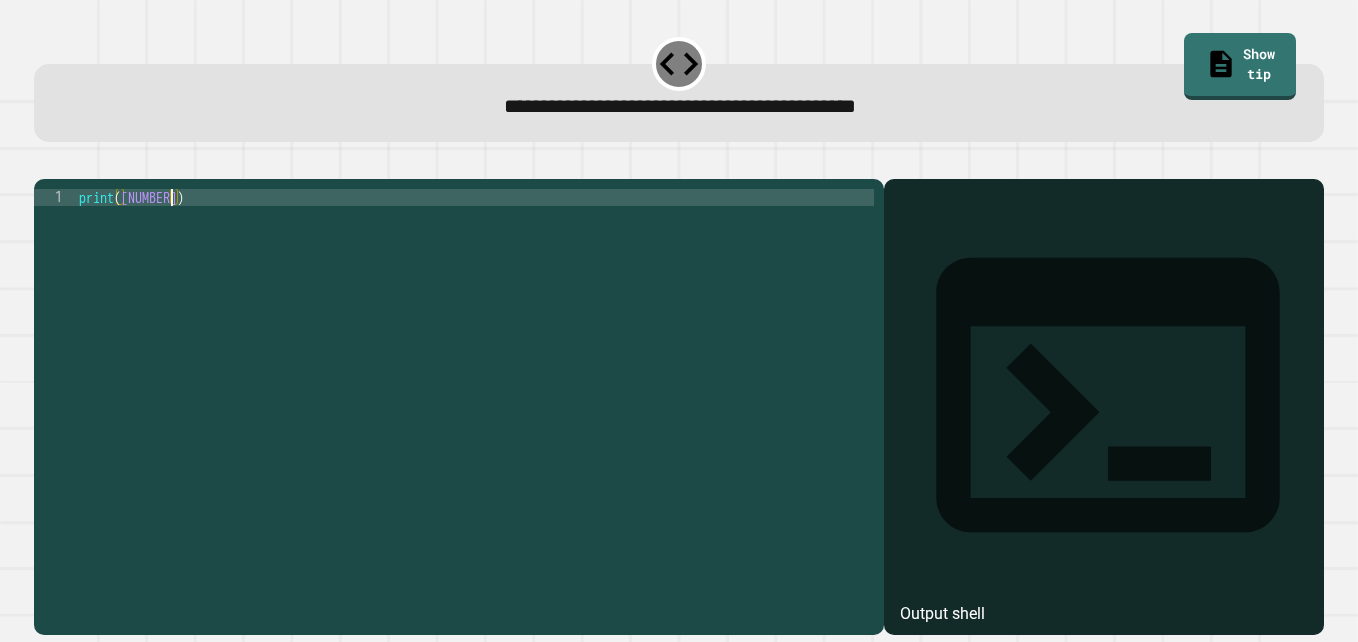 type on "**********" 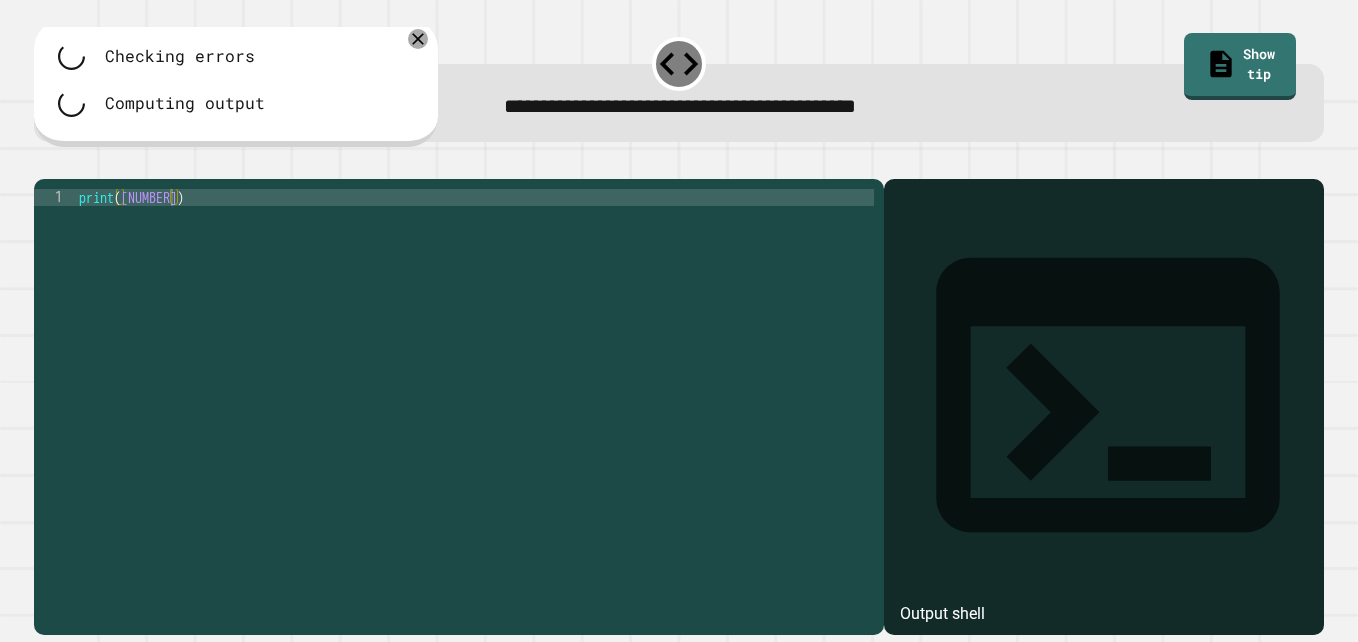 click at bounding box center (679, 167) 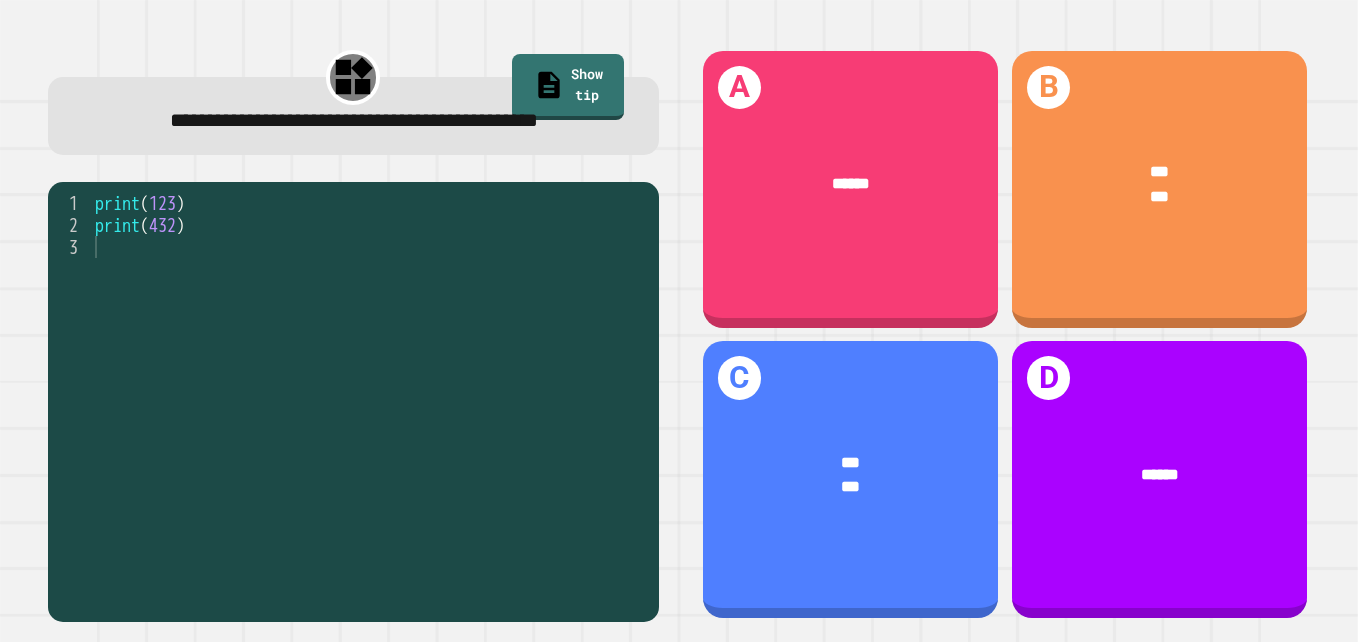 click on "**********" at bounding box center [353, 116] 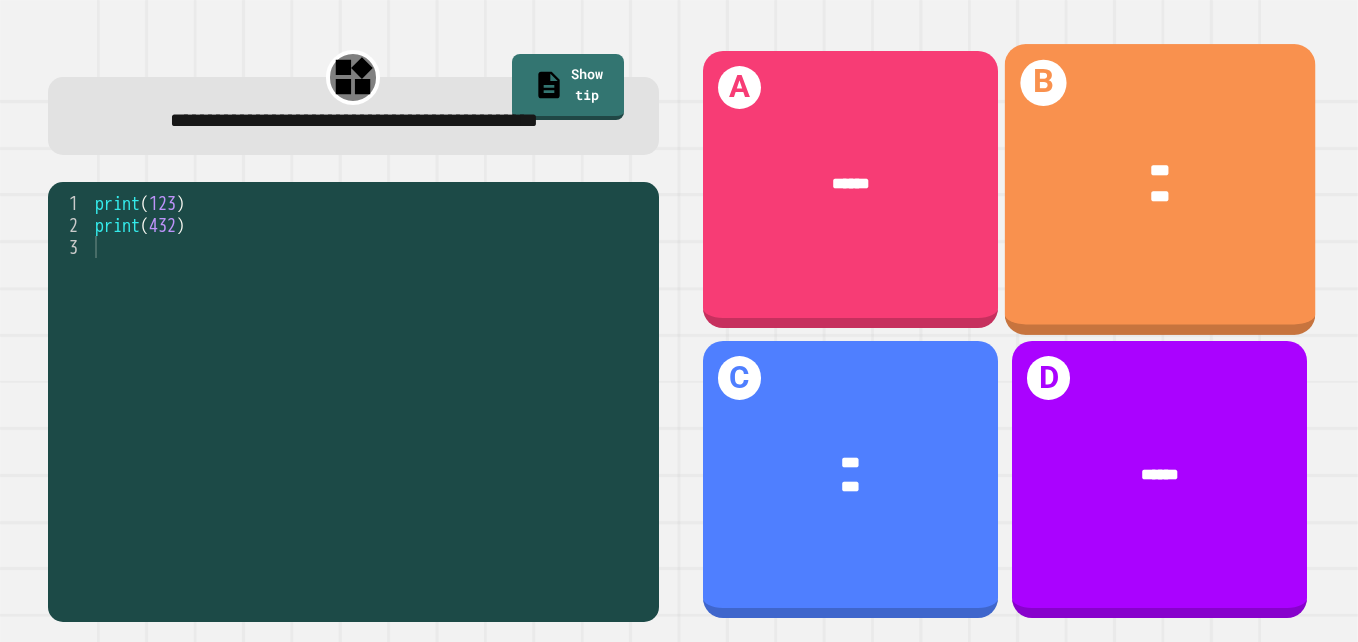 click on "*** ***" at bounding box center (1159, 183) 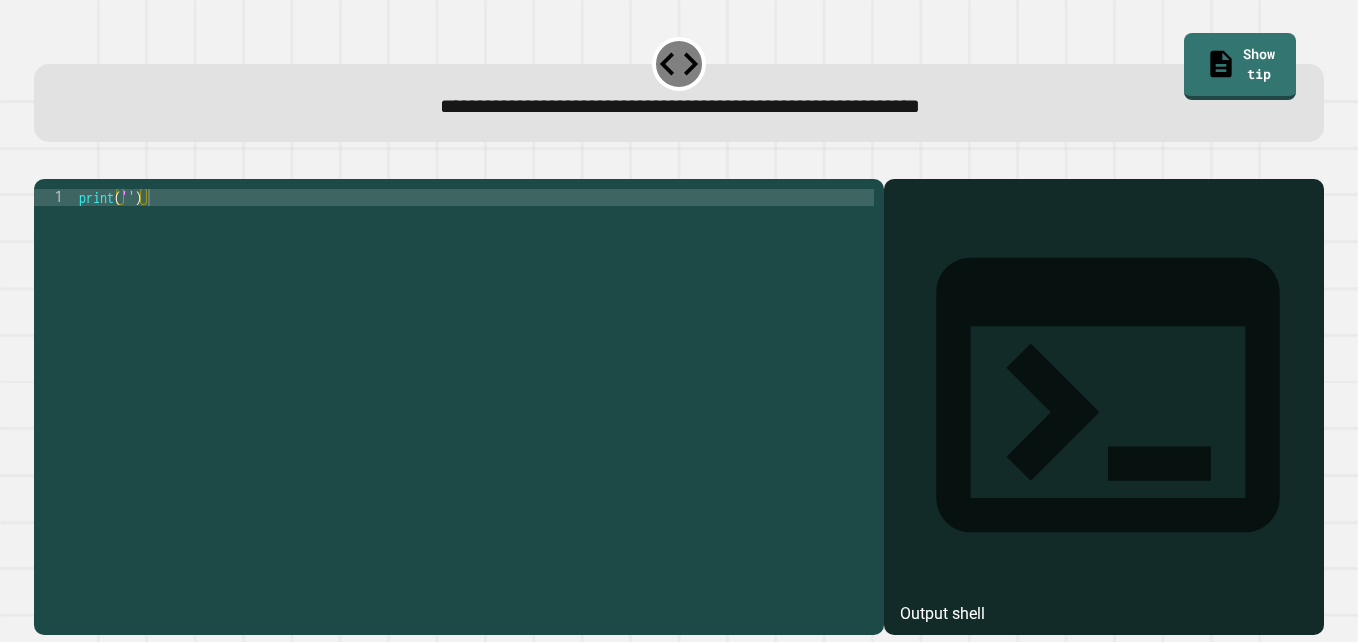 click on "**********" at bounding box center (679, 87) 